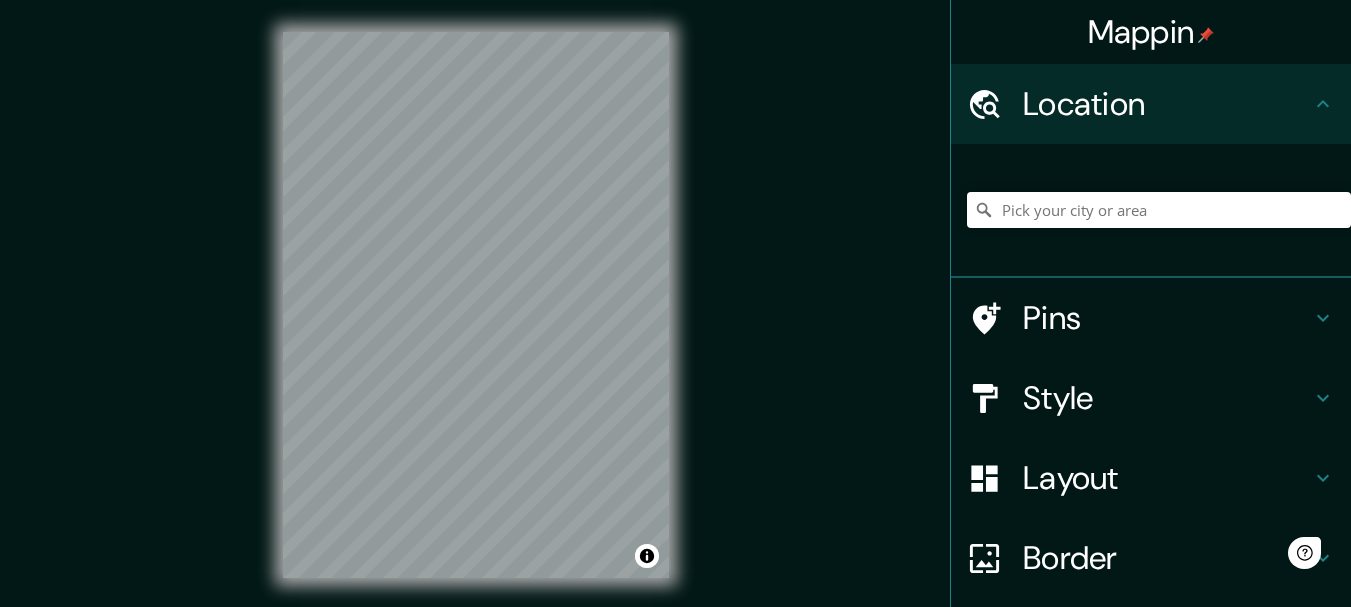 scroll, scrollTop: 0, scrollLeft: 0, axis: both 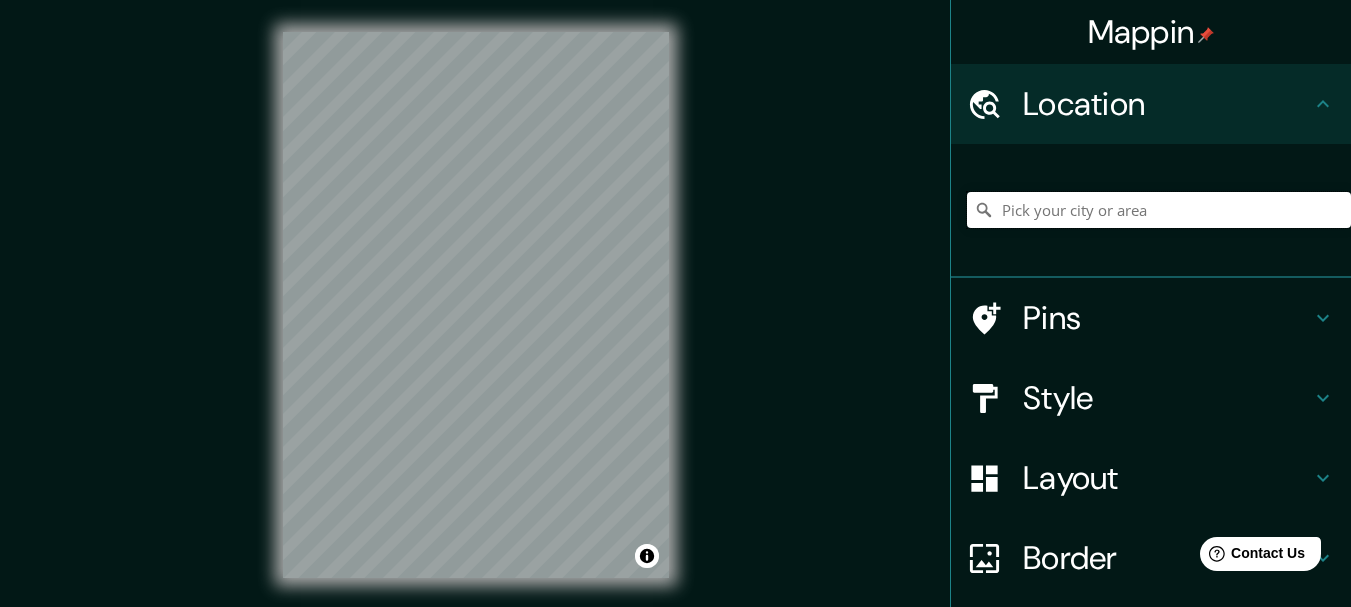 click at bounding box center (1159, 210) 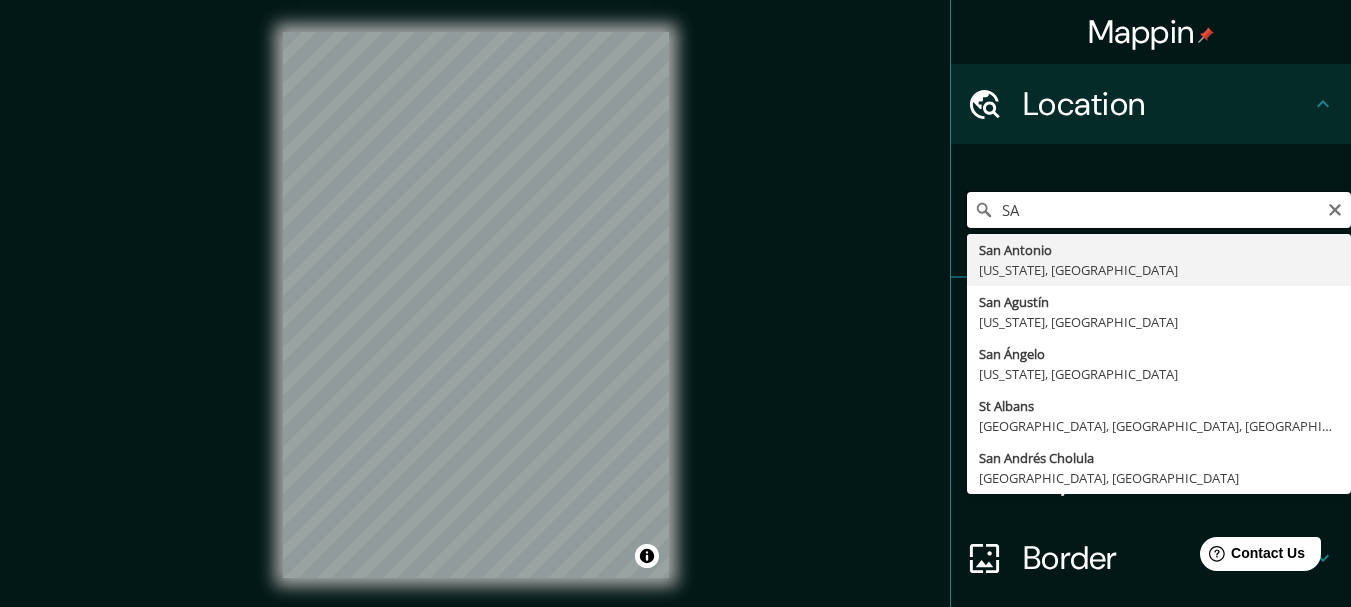 type on "S" 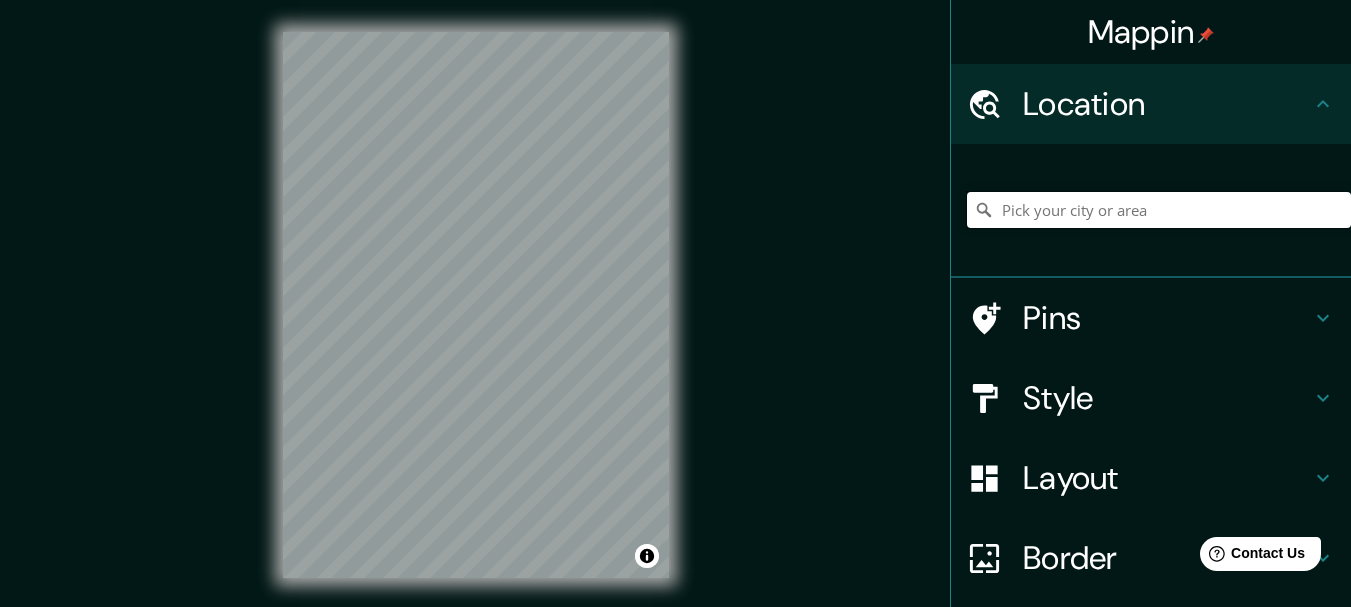 type on "G" 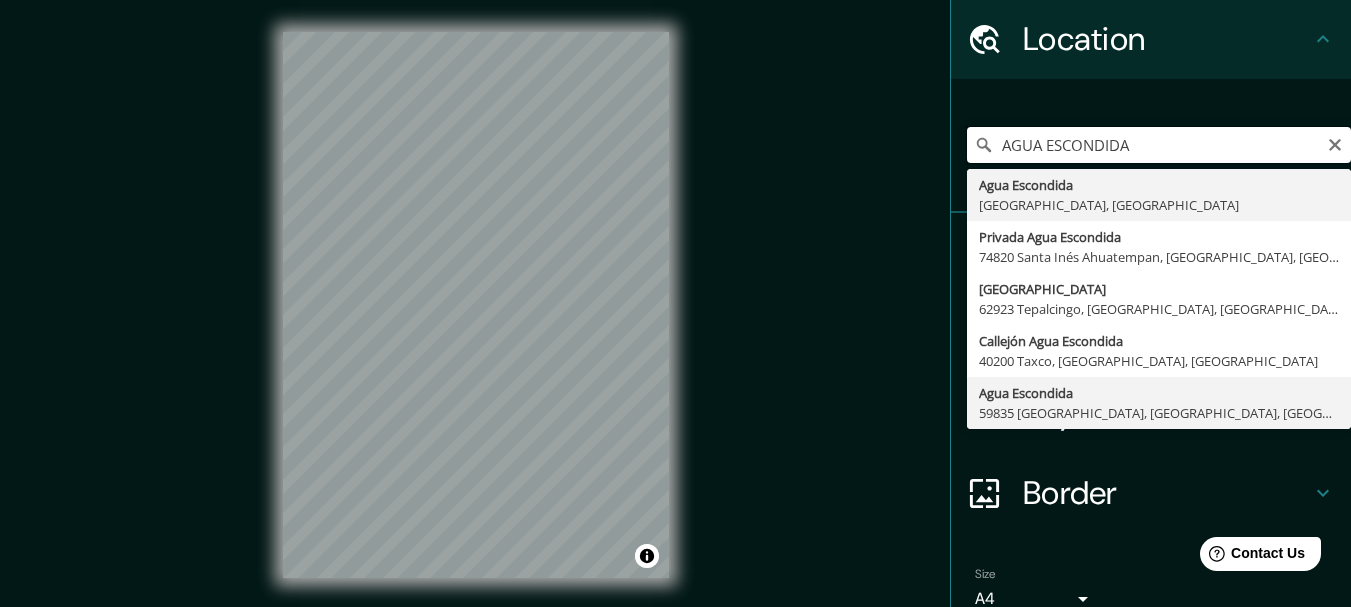 scroll, scrollTop: 100, scrollLeft: 0, axis: vertical 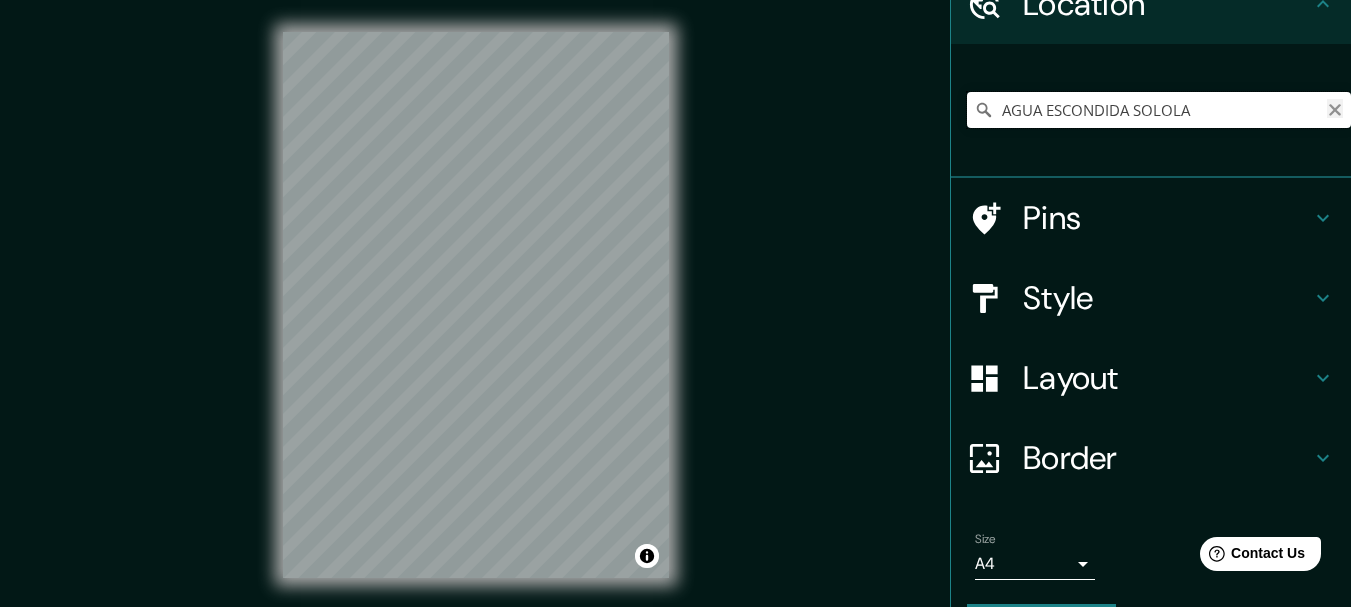 type on "AGUA ESCONDIDA SOLOLA" 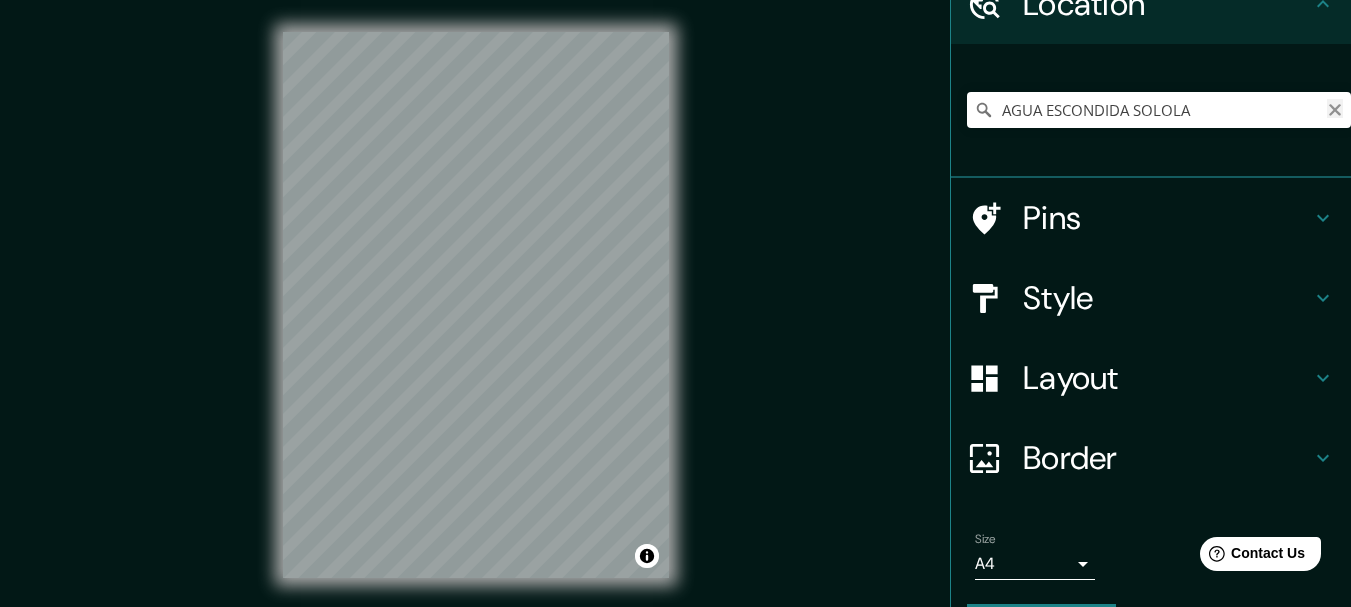click 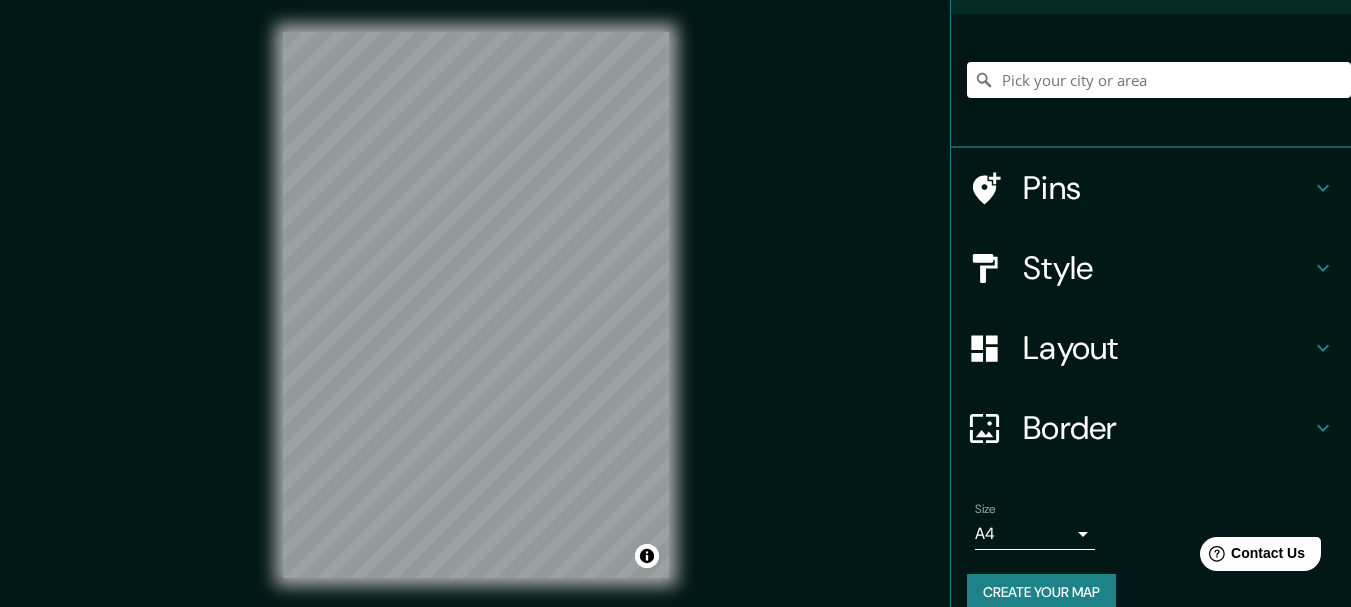 scroll, scrollTop: 158, scrollLeft: 0, axis: vertical 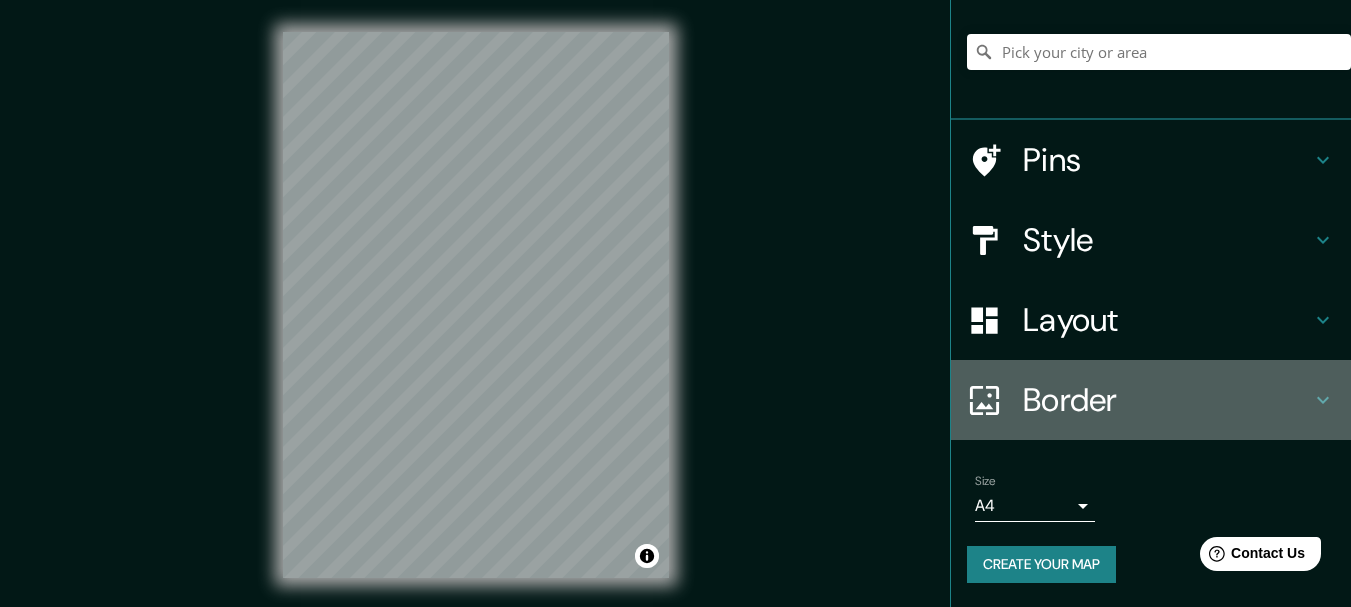 click on "Border" at bounding box center (1167, 400) 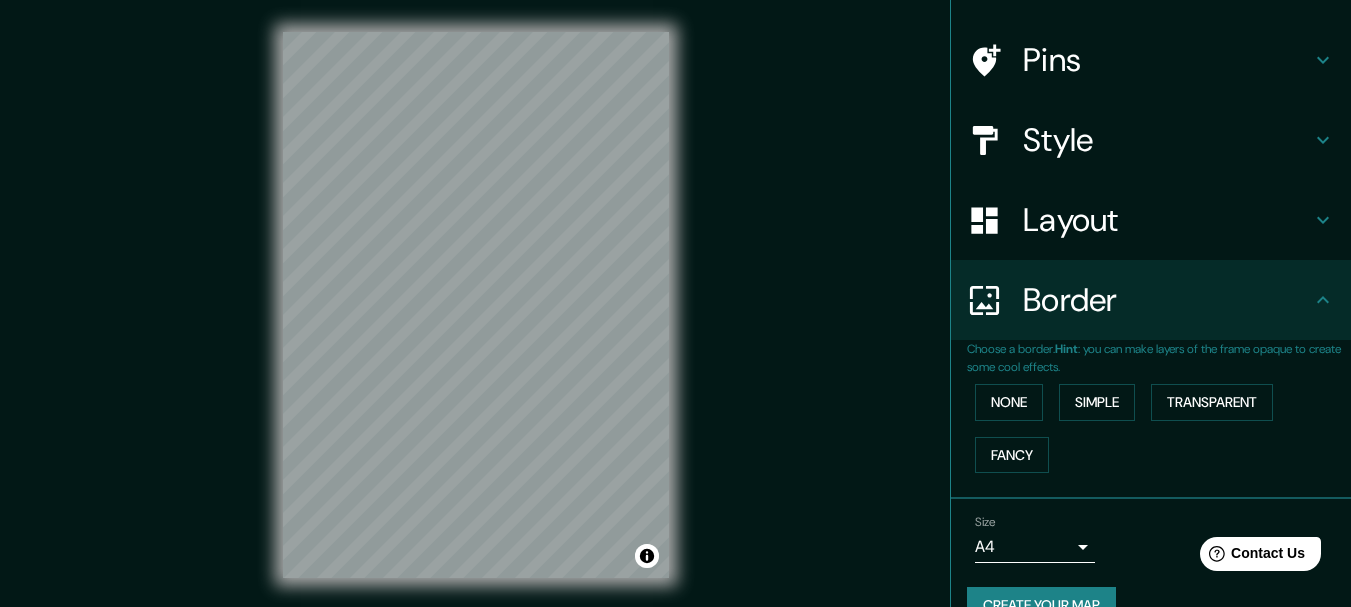 click on "Border" at bounding box center [1167, 300] 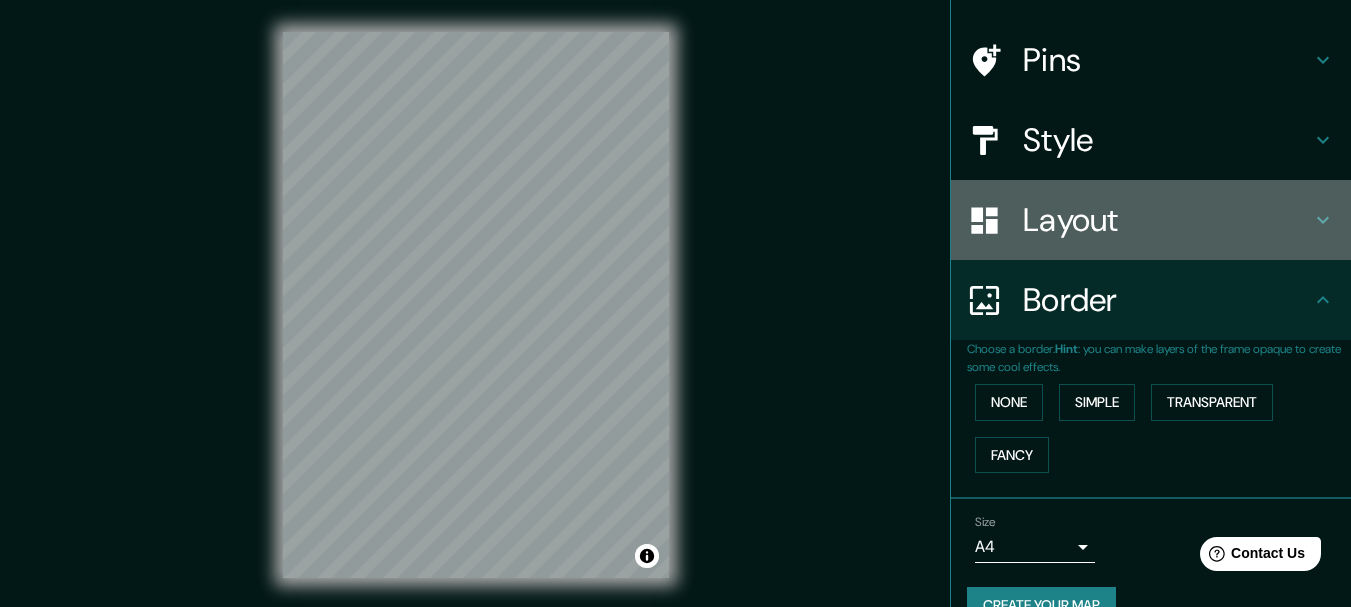 click on "Layout" at bounding box center [1167, 220] 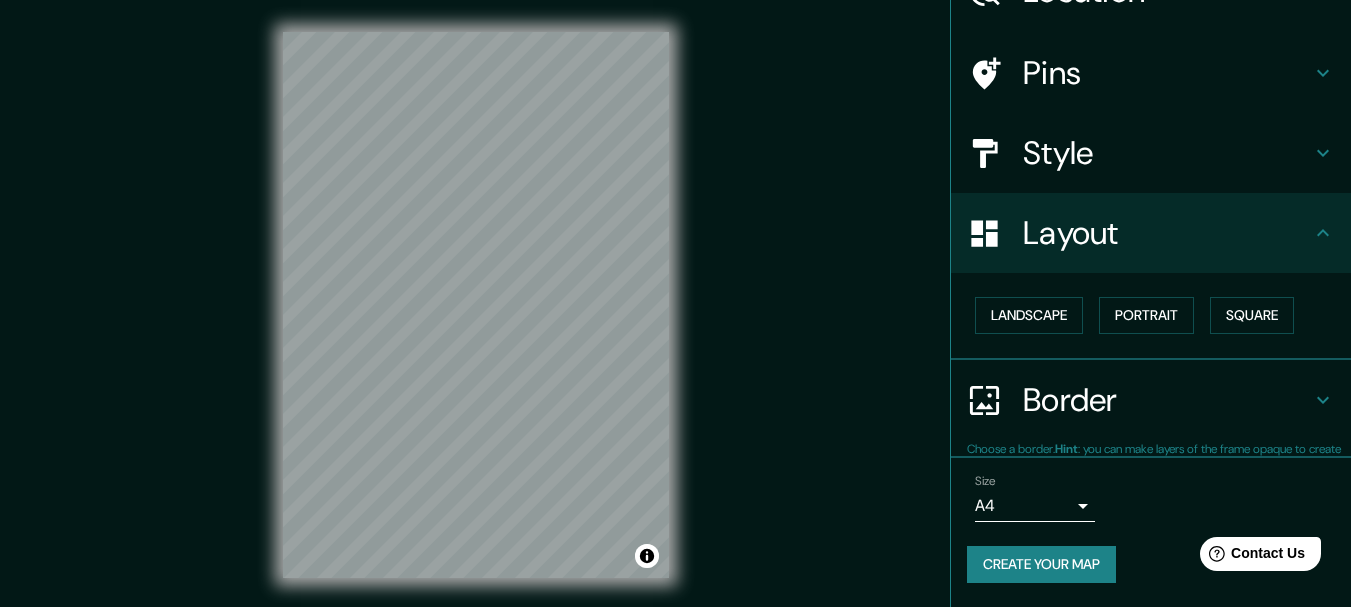 scroll, scrollTop: 112, scrollLeft: 0, axis: vertical 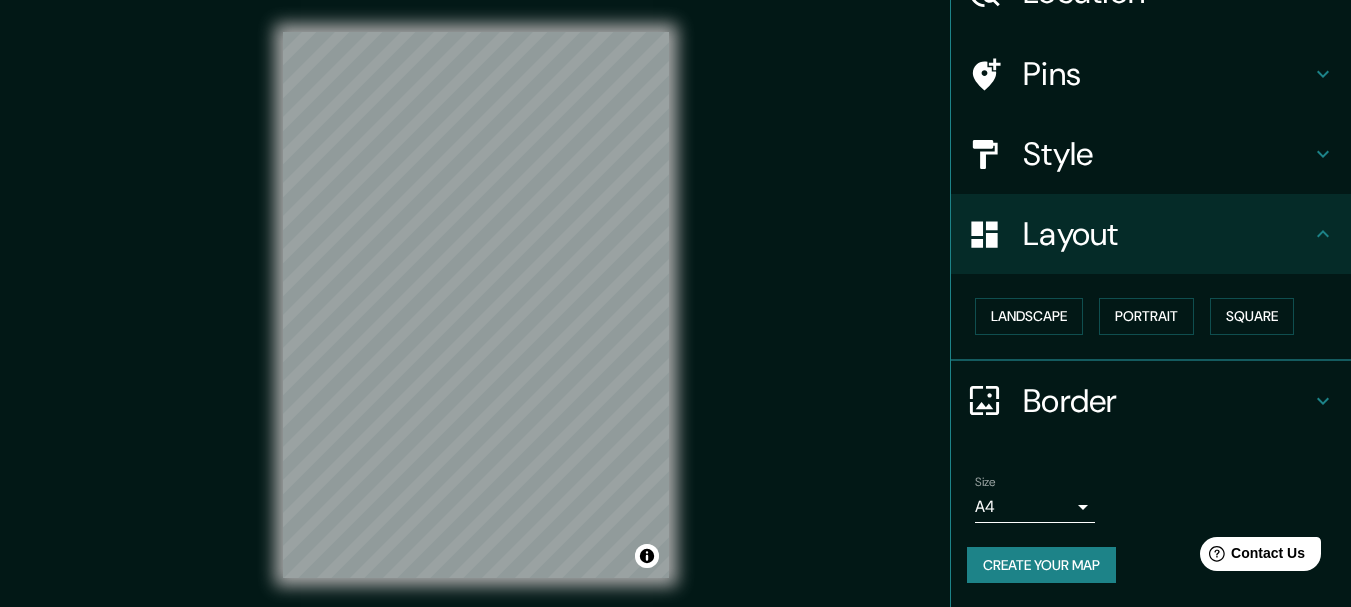 click on "Layout" at bounding box center [1167, 234] 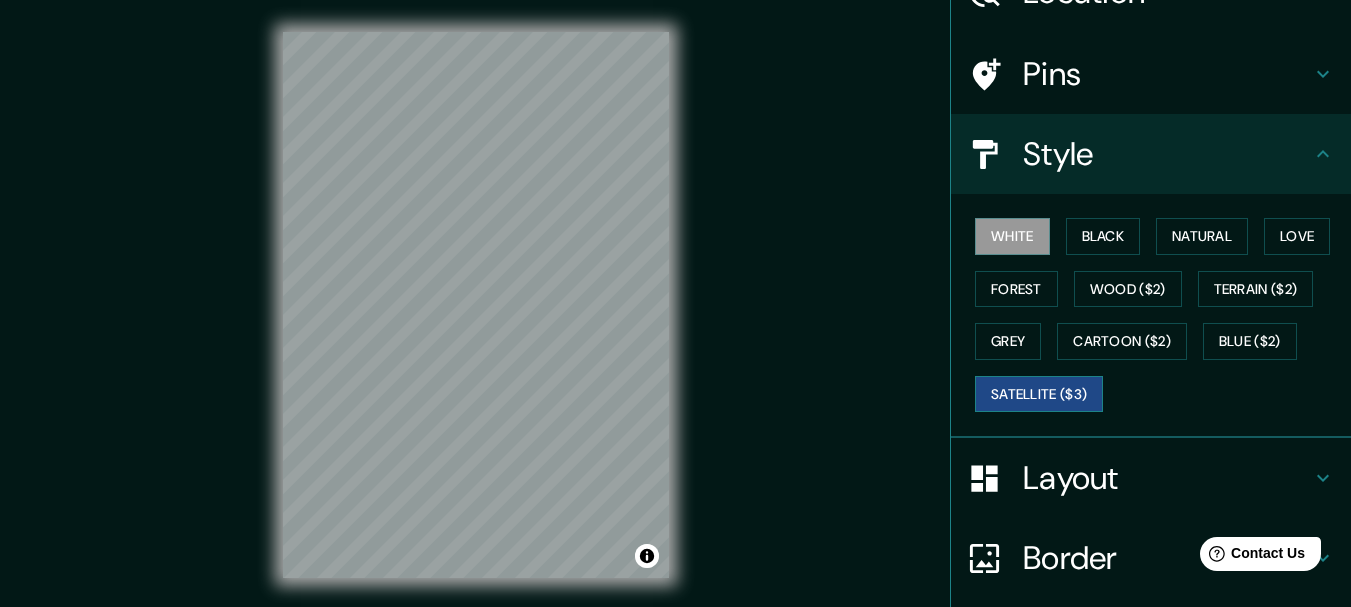 click on "Satellite ($3)" at bounding box center [1039, 394] 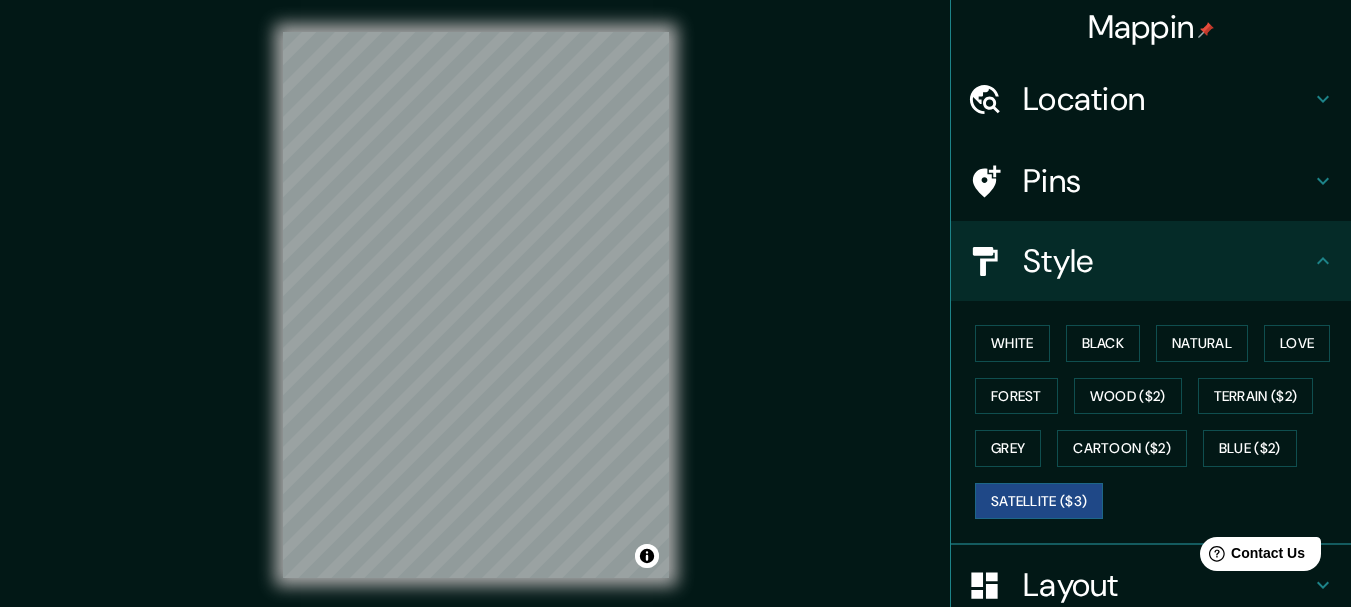 scroll, scrollTop: 0, scrollLeft: 0, axis: both 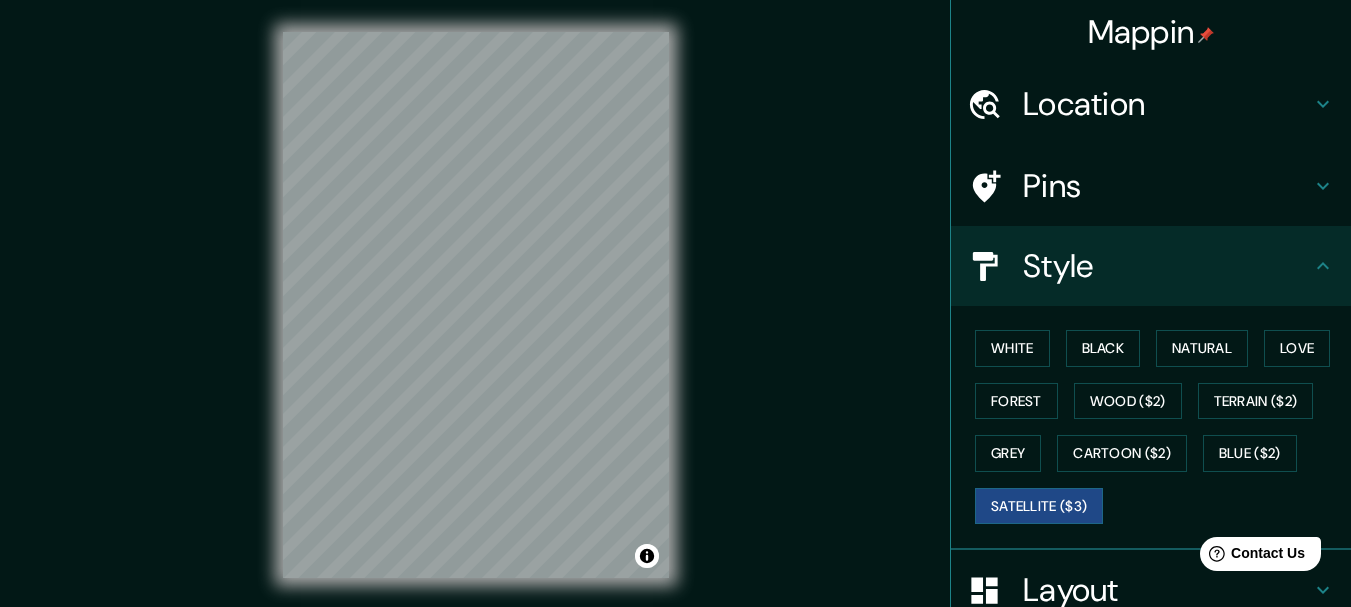 click on "Location" at bounding box center (1167, 104) 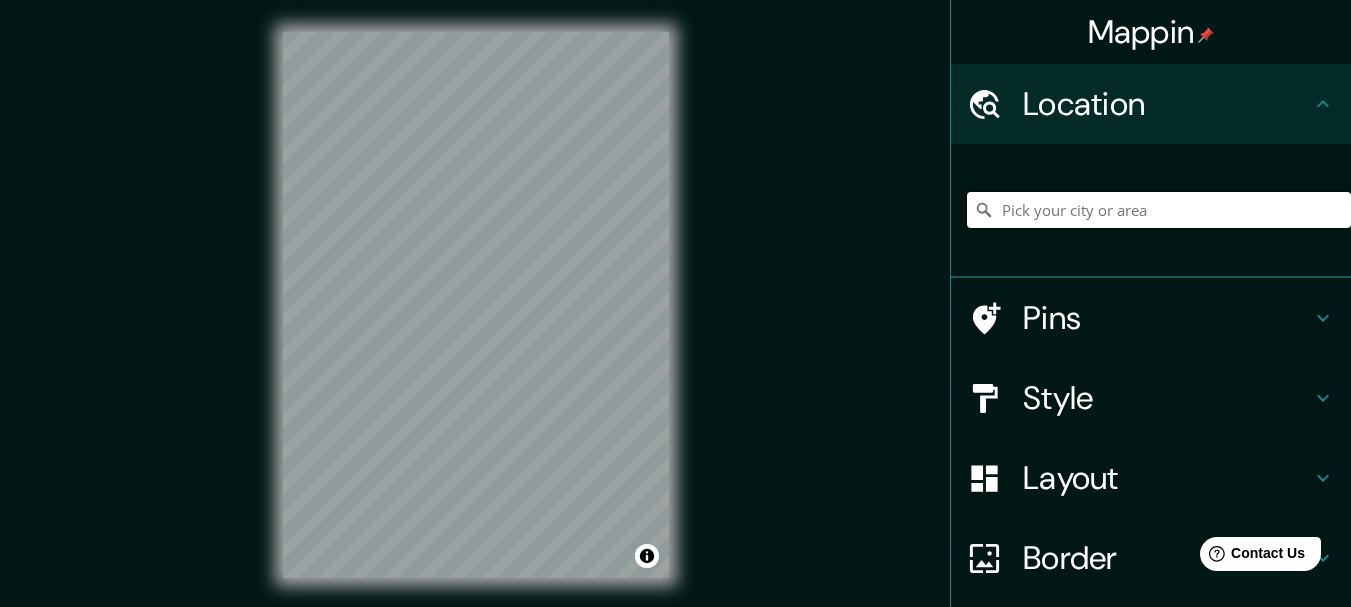 click at bounding box center (1159, 210) 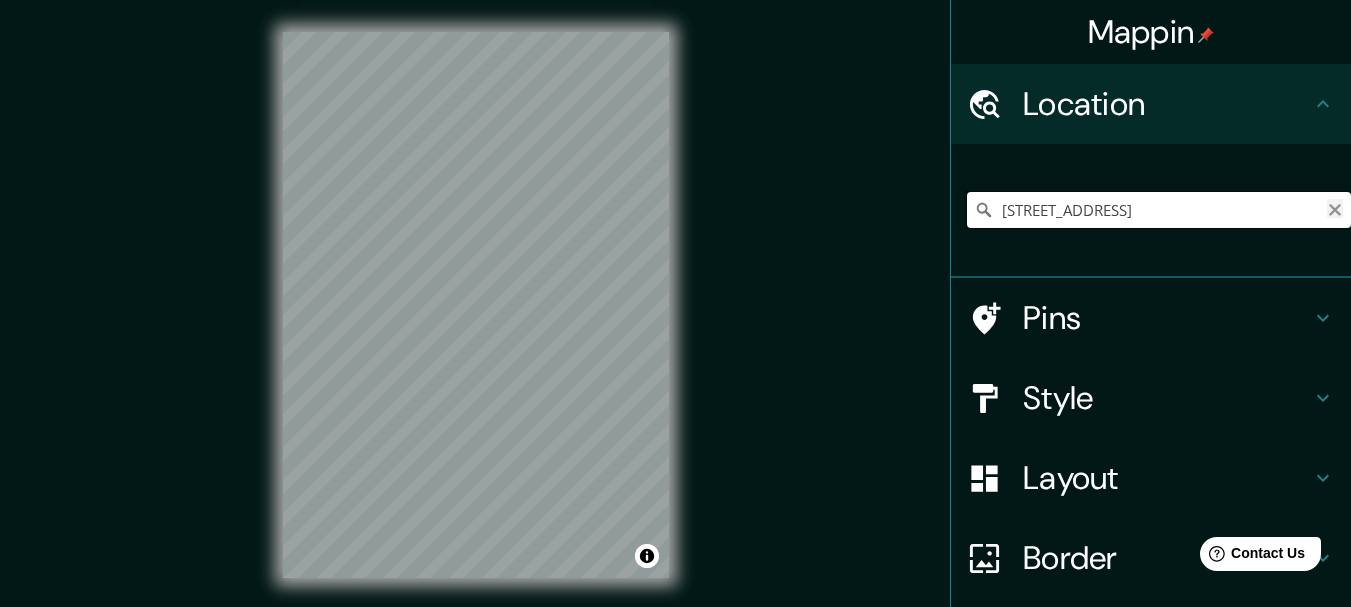 type on "Township Concession Road M/N, Washago, Ontario L0K 2B0, Canadá" 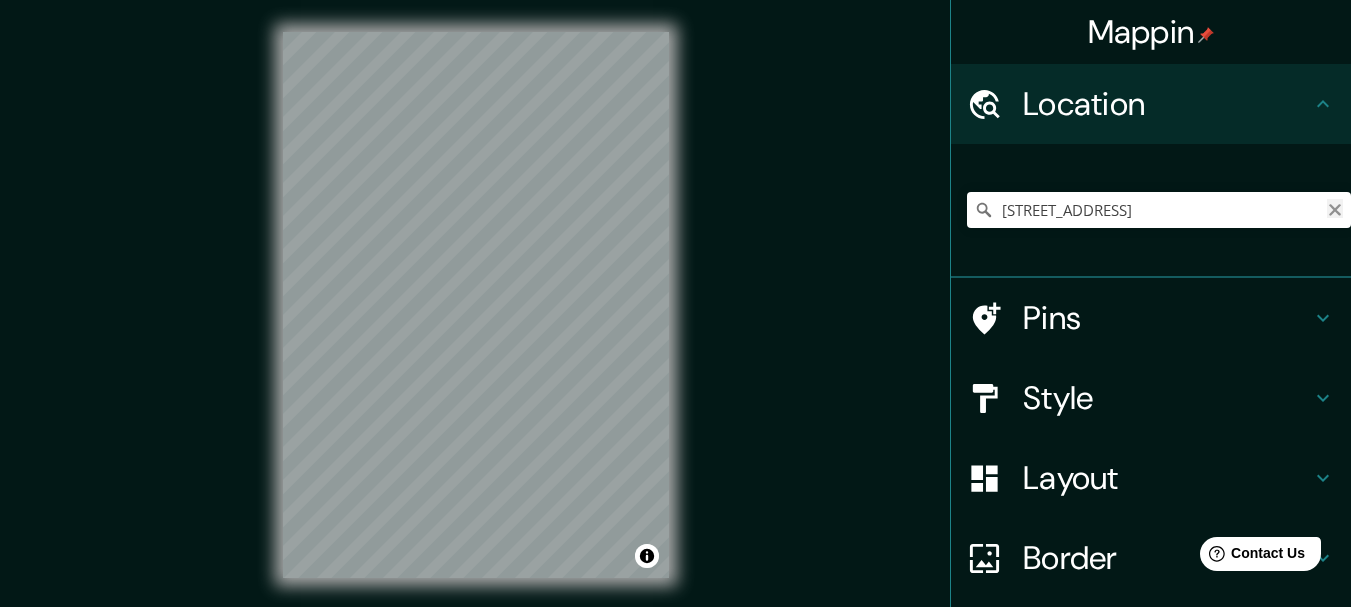 click 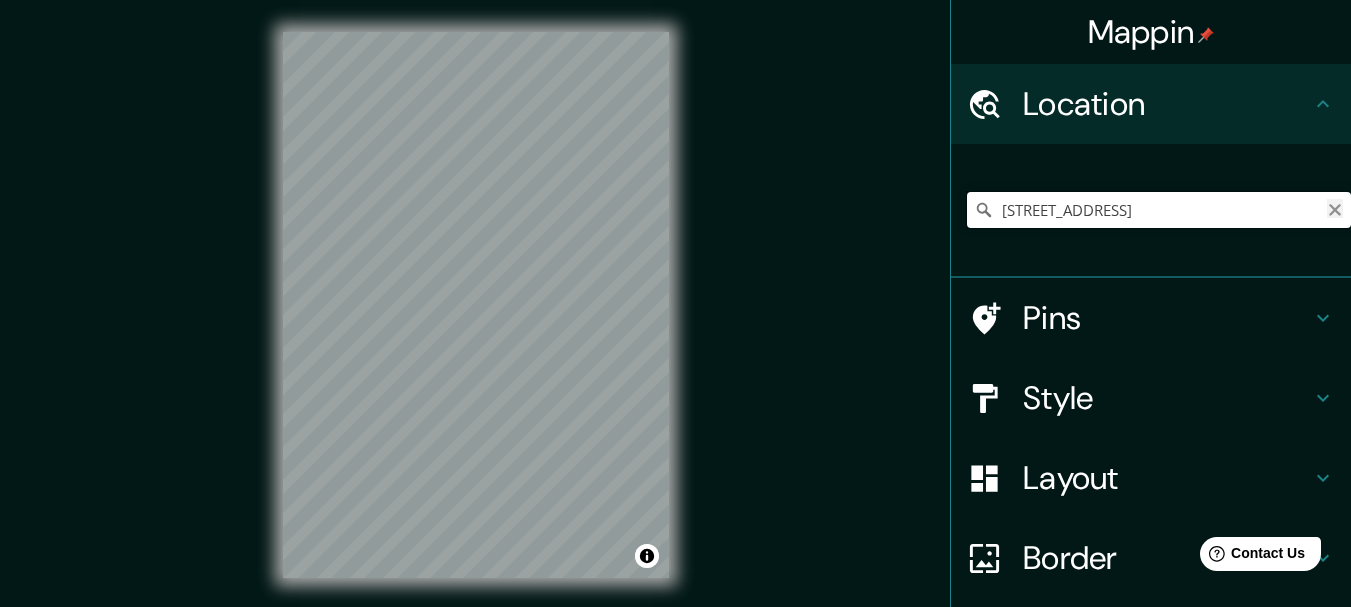 type 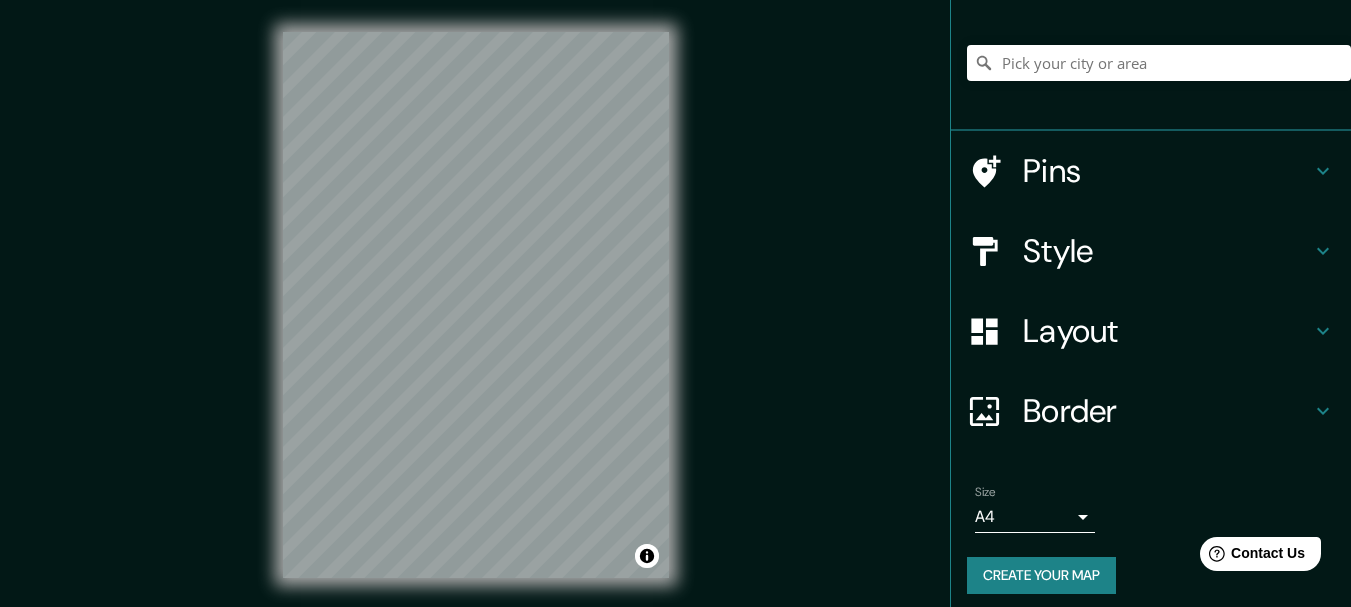 scroll, scrollTop: 158, scrollLeft: 0, axis: vertical 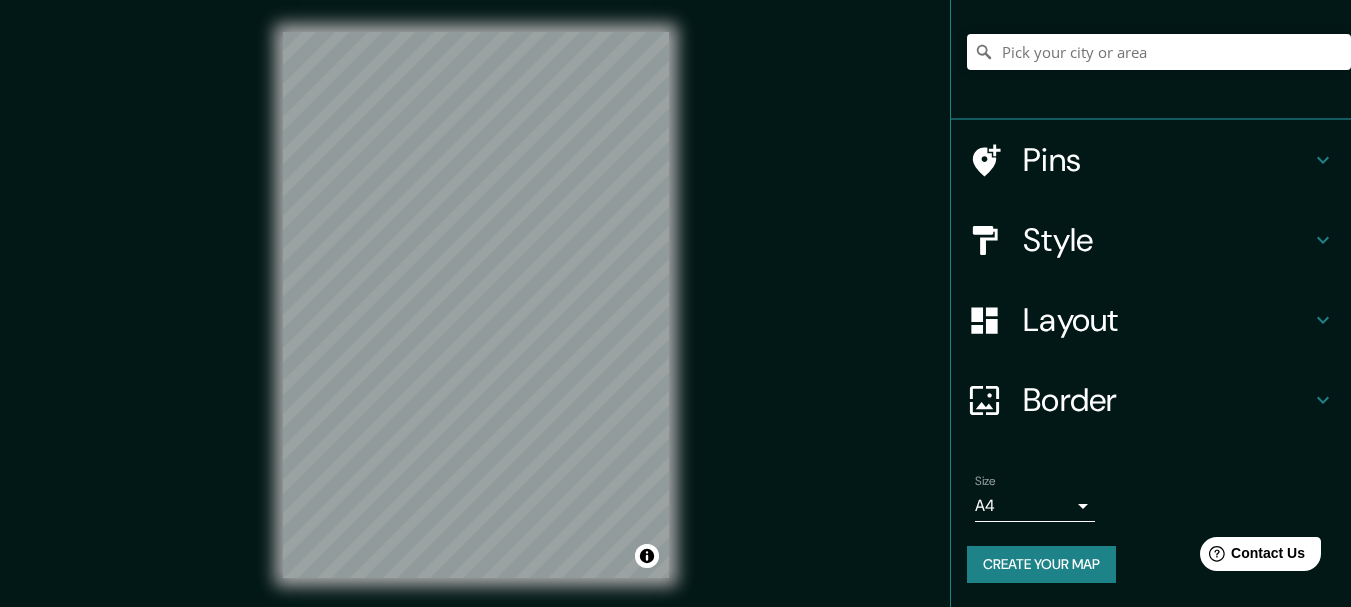 click on "Style" at bounding box center (1167, 240) 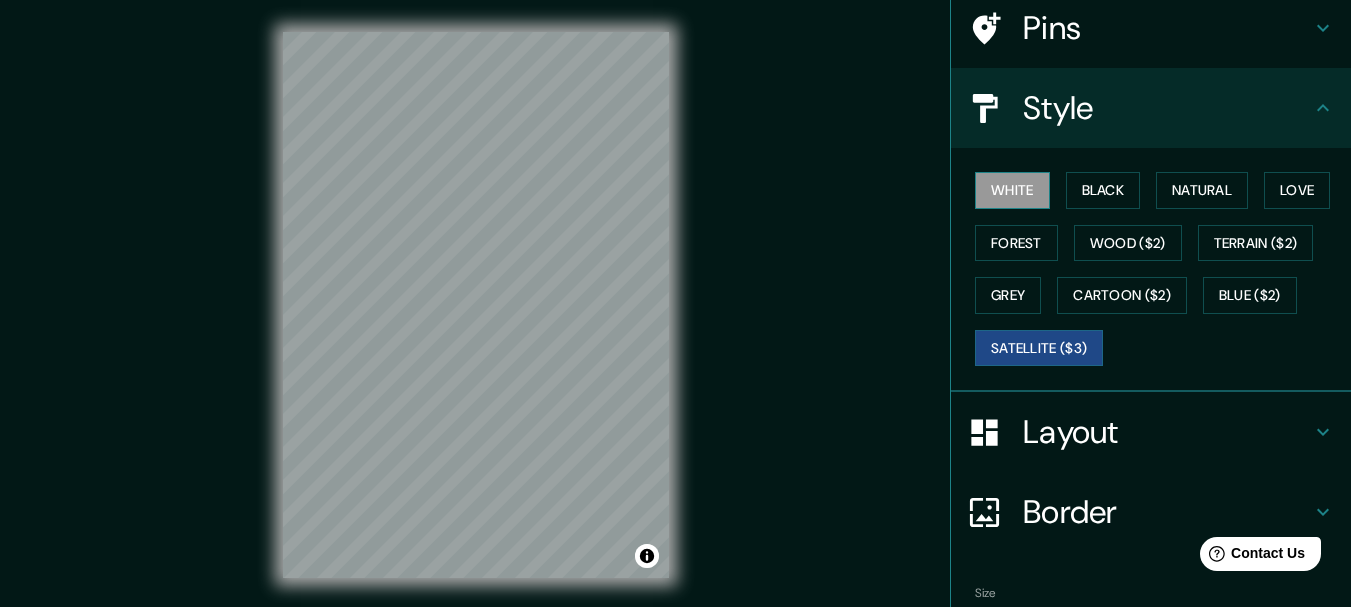 click on "White" at bounding box center (1012, 190) 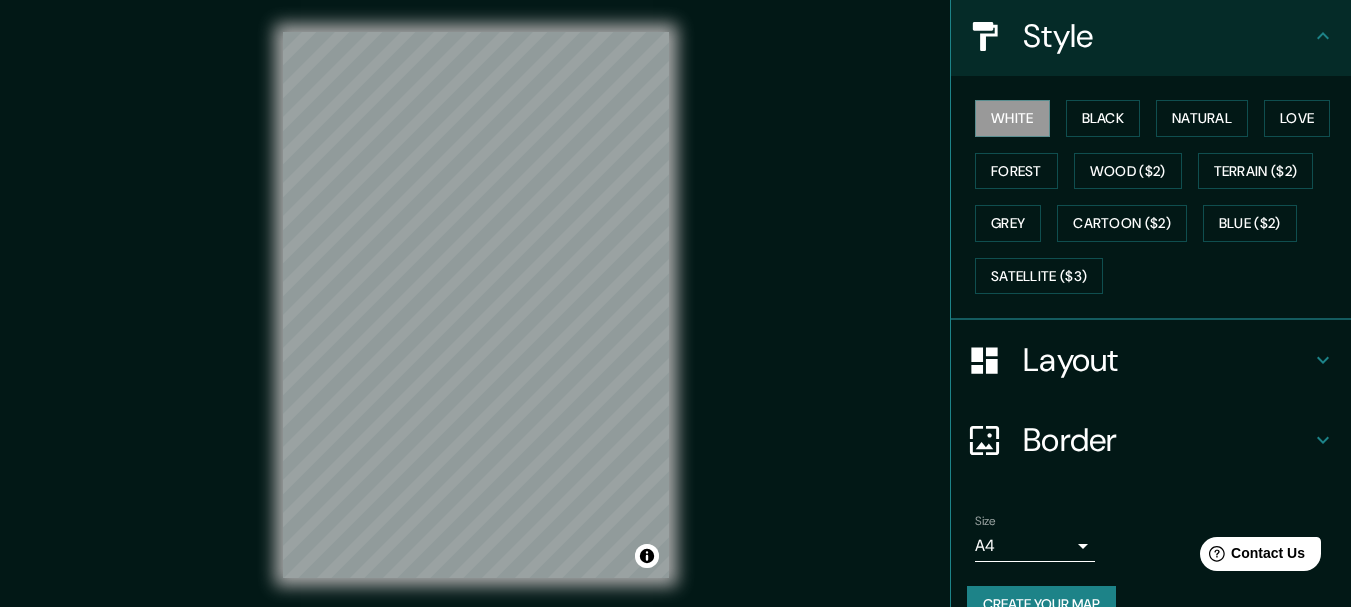 scroll, scrollTop: 270, scrollLeft: 0, axis: vertical 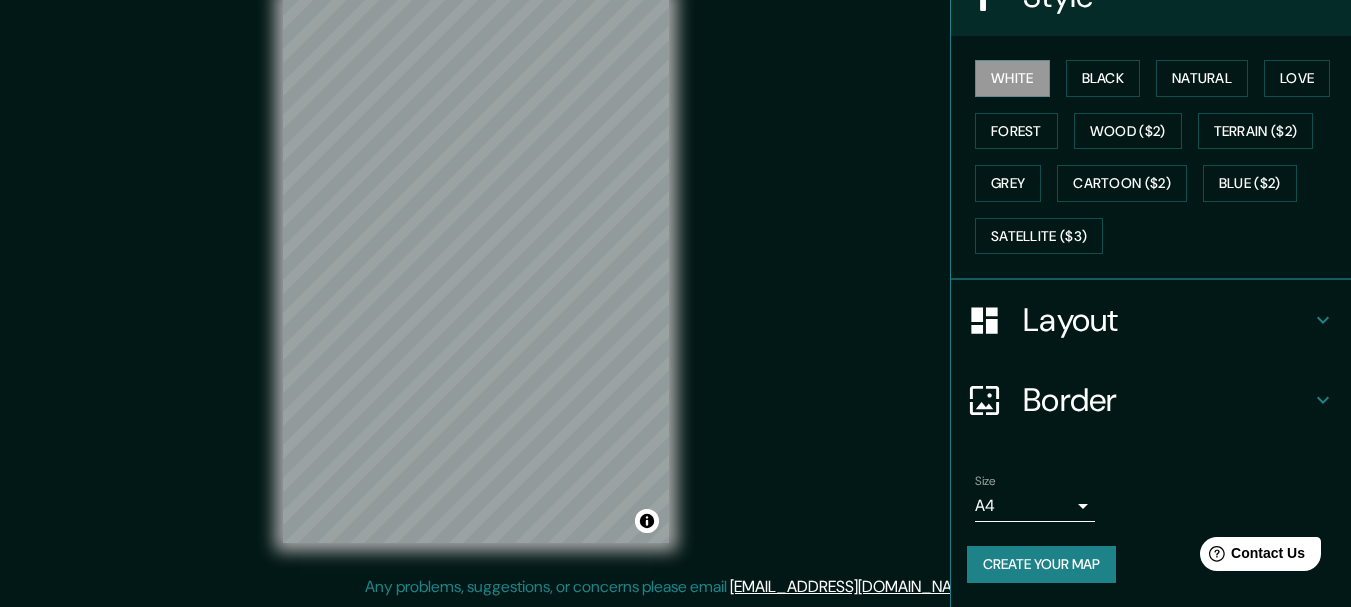 click on "Create your map" at bounding box center (1041, 564) 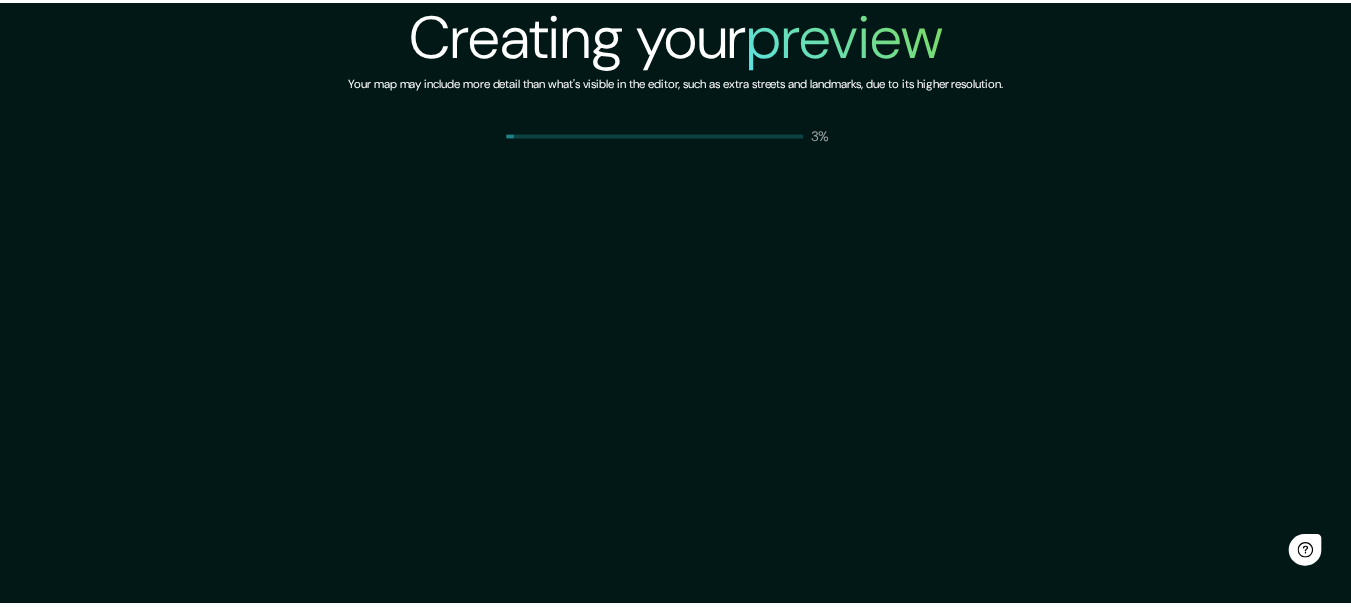 scroll, scrollTop: 0, scrollLeft: 0, axis: both 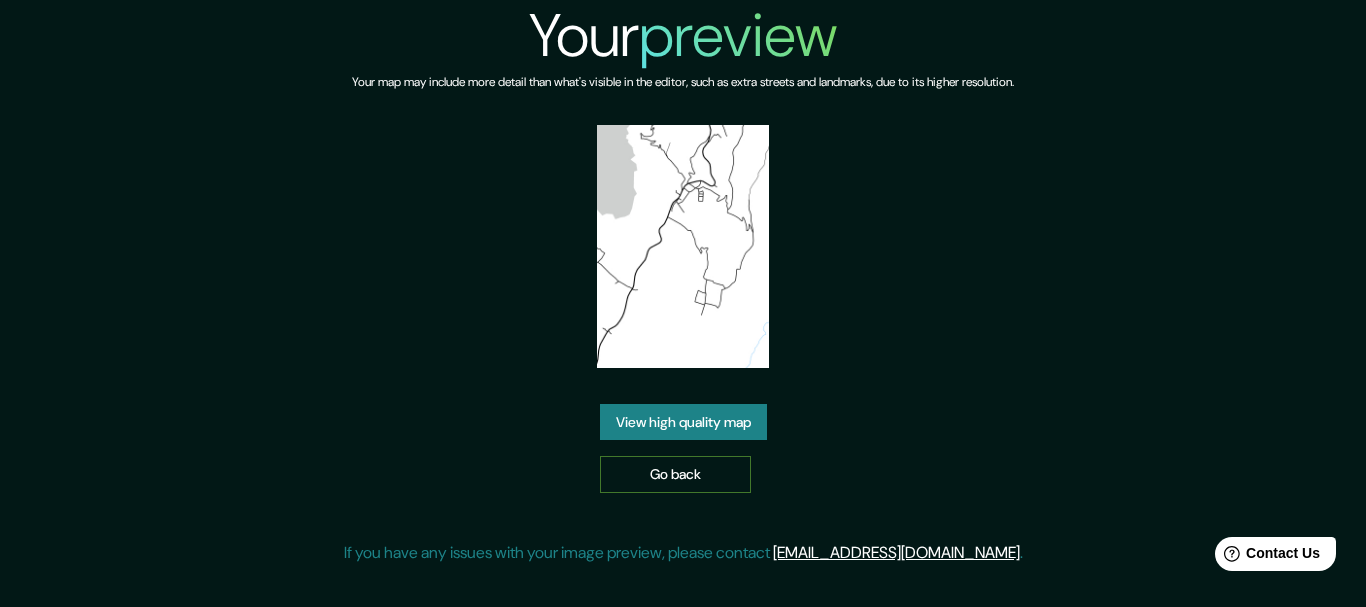 click on "Go back" at bounding box center (675, 474) 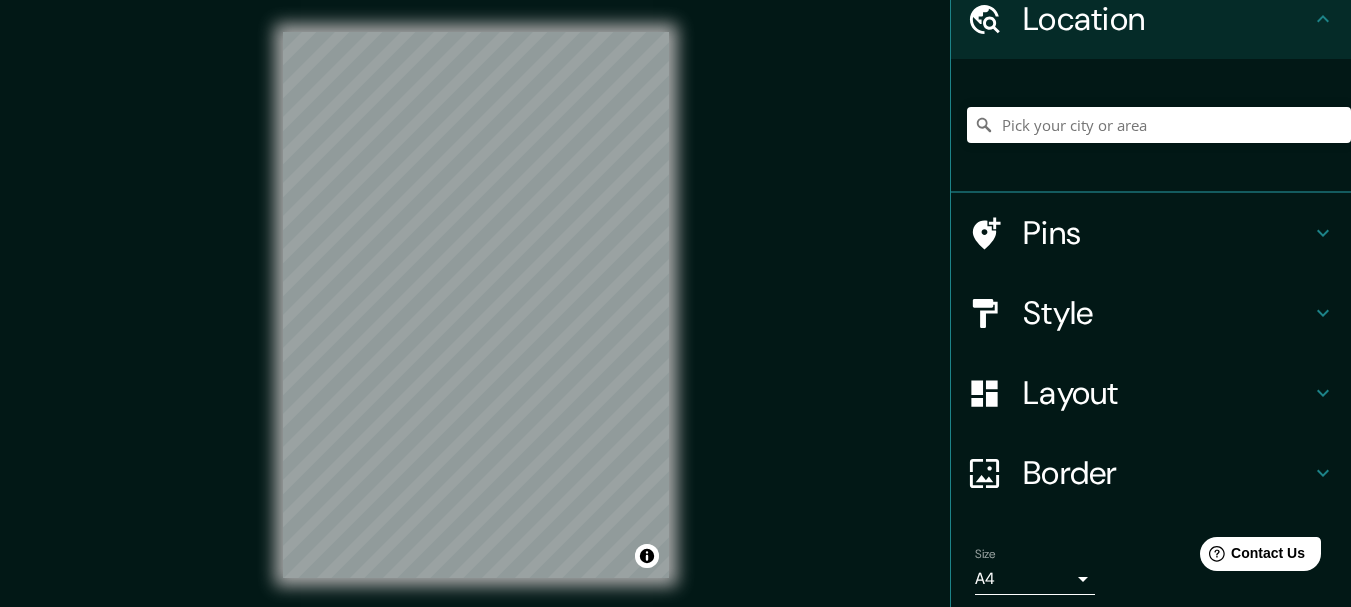 scroll, scrollTop: 158, scrollLeft: 0, axis: vertical 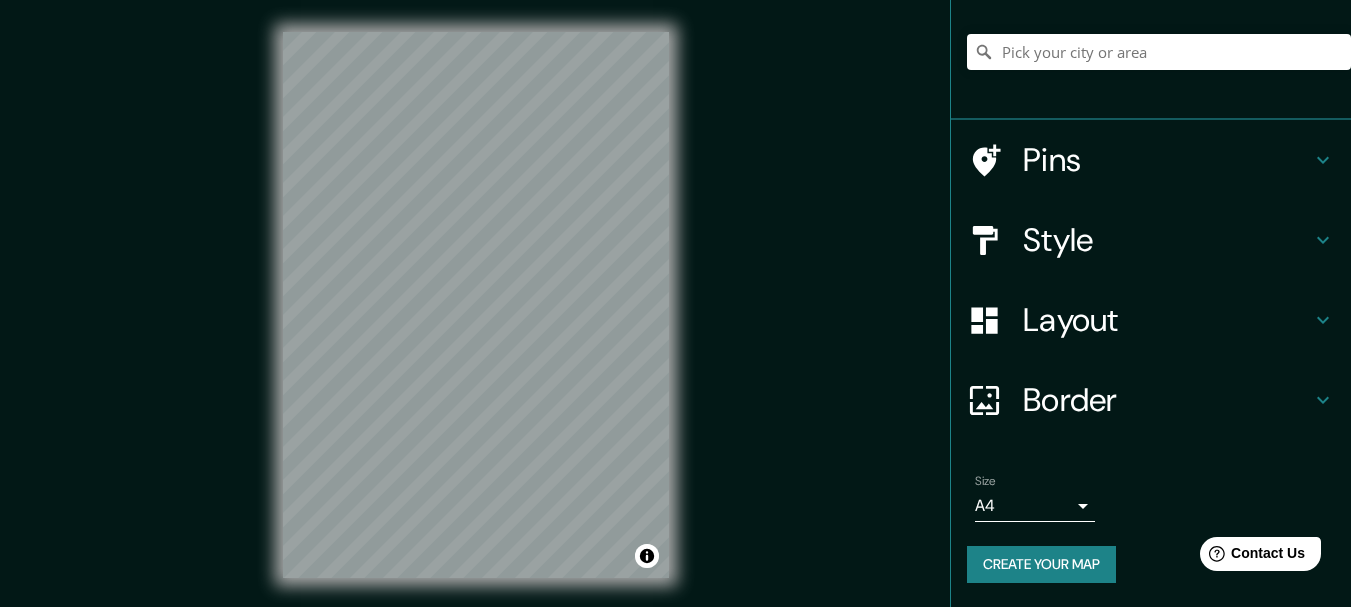 click on "Create your map" at bounding box center (1041, 564) 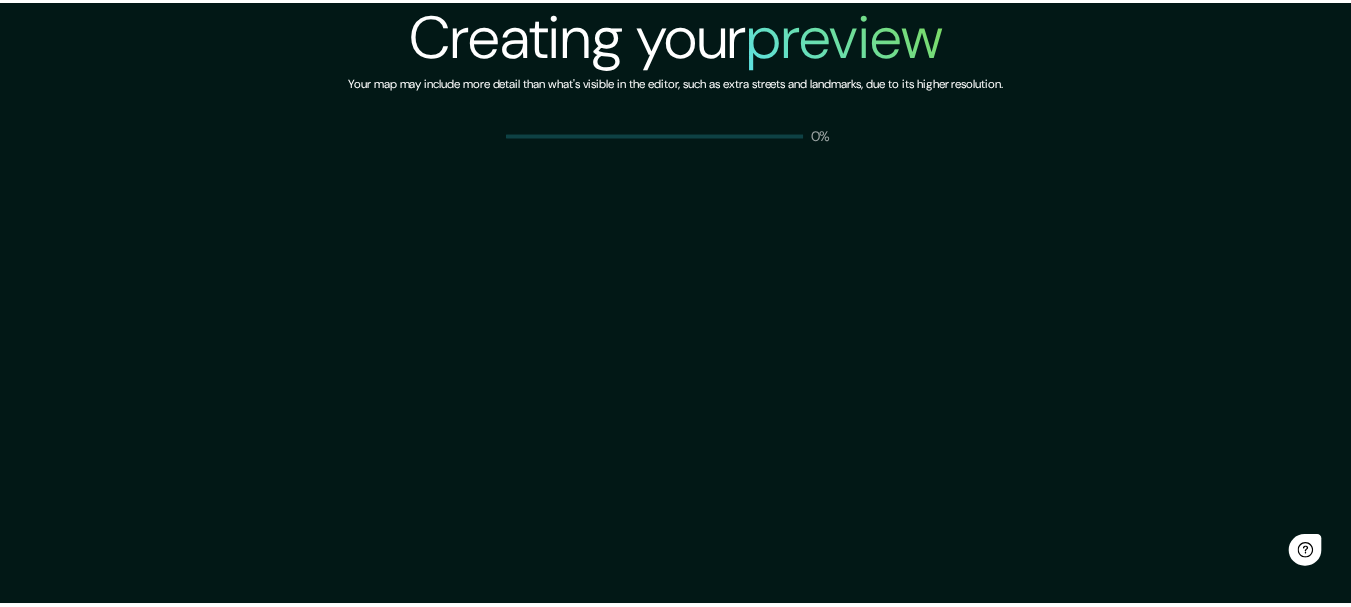 scroll, scrollTop: 0, scrollLeft: 0, axis: both 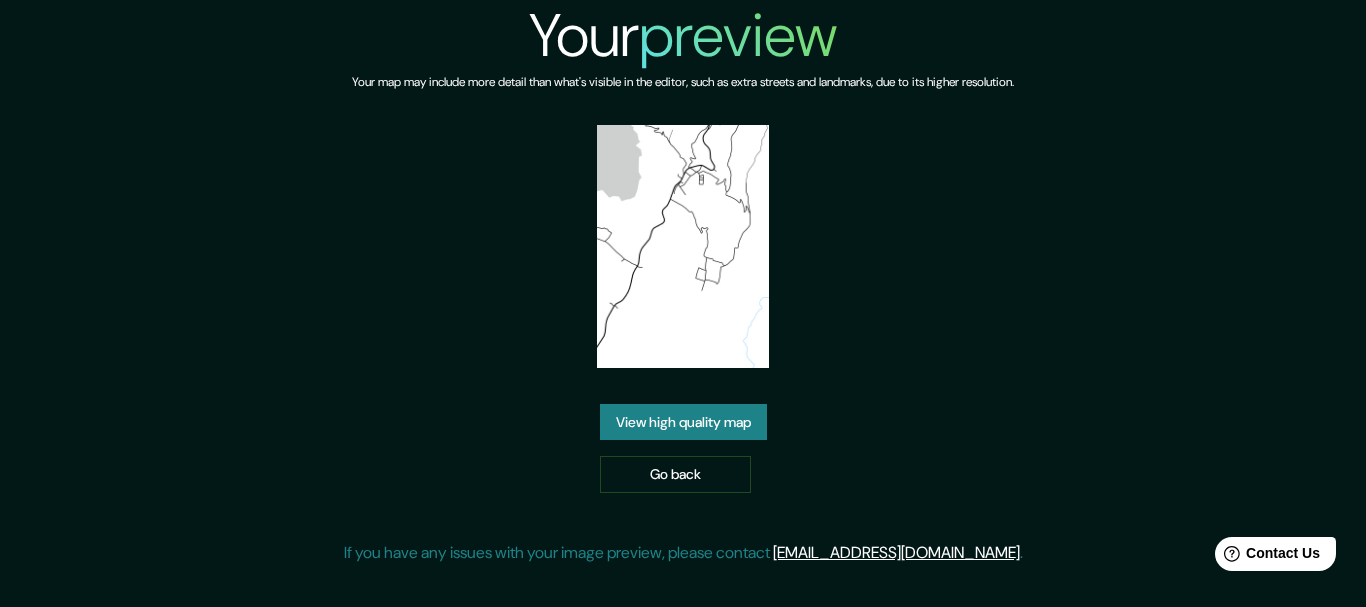 click on "View high quality map" at bounding box center (683, 422) 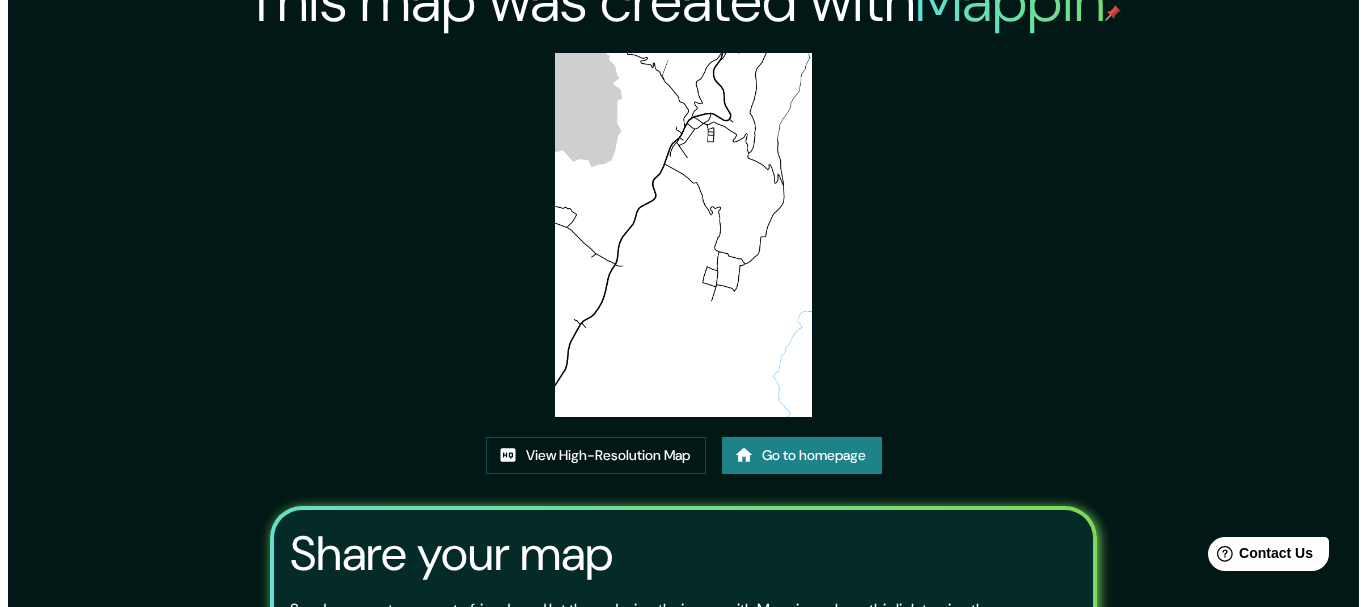 scroll, scrollTop: 0, scrollLeft: 0, axis: both 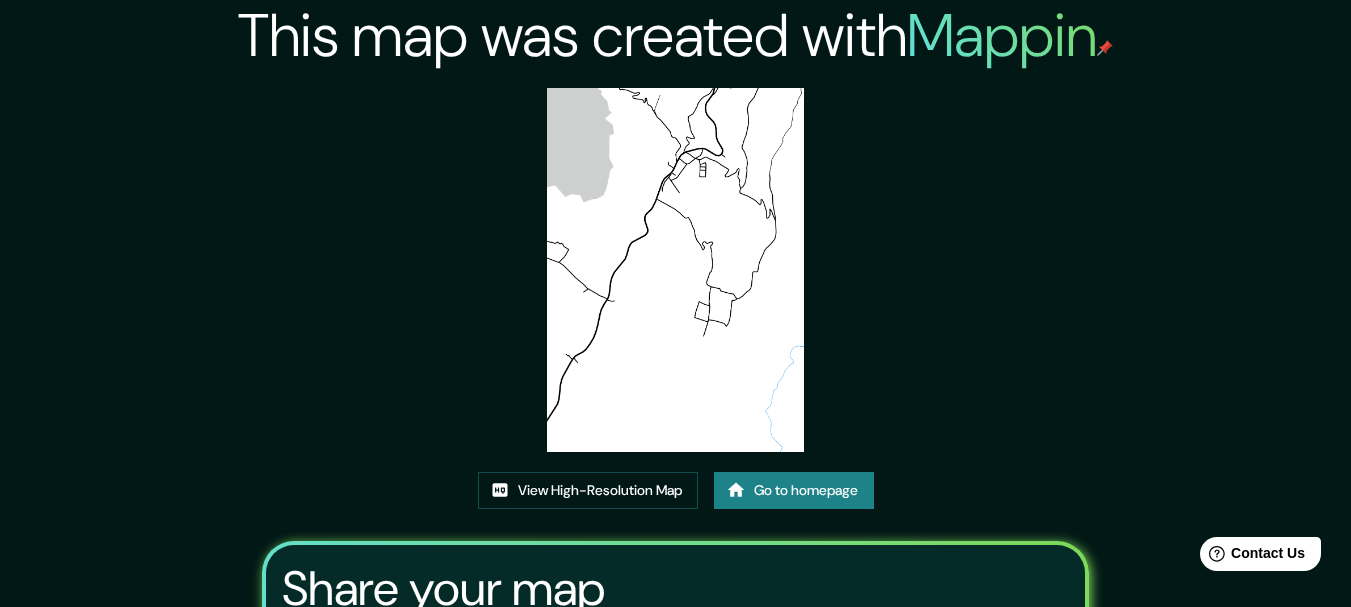 click at bounding box center (675, 270) 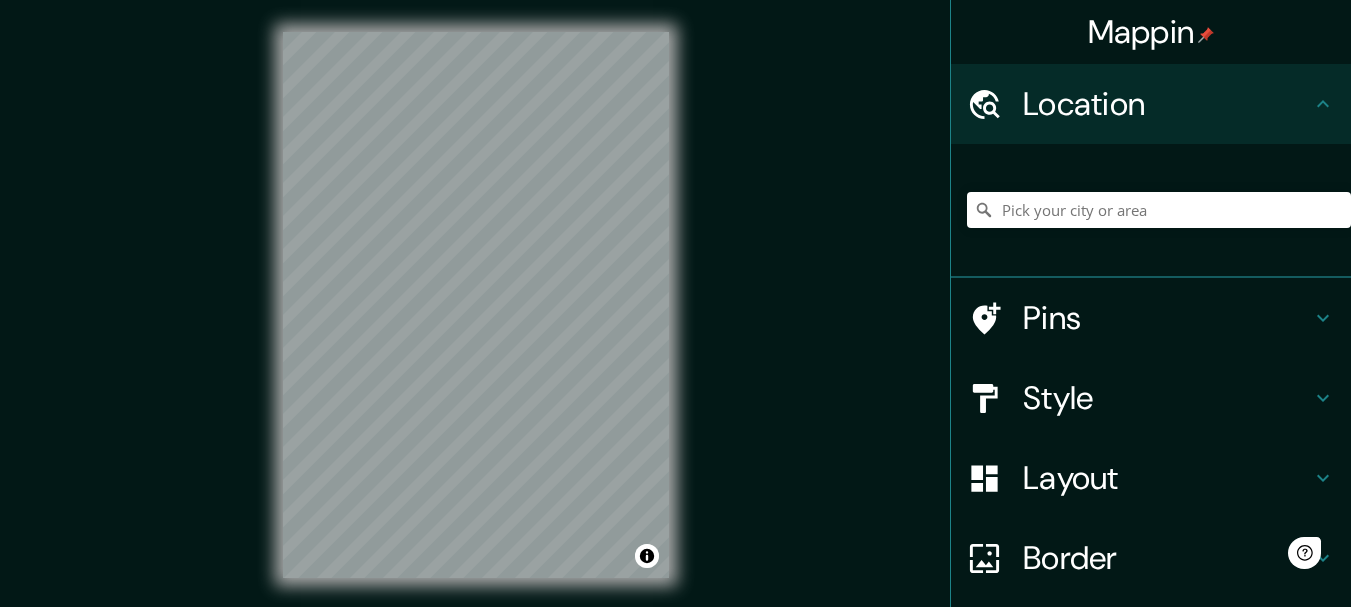scroll, scrollTop: 0, scrollLeft: 0, axis: both 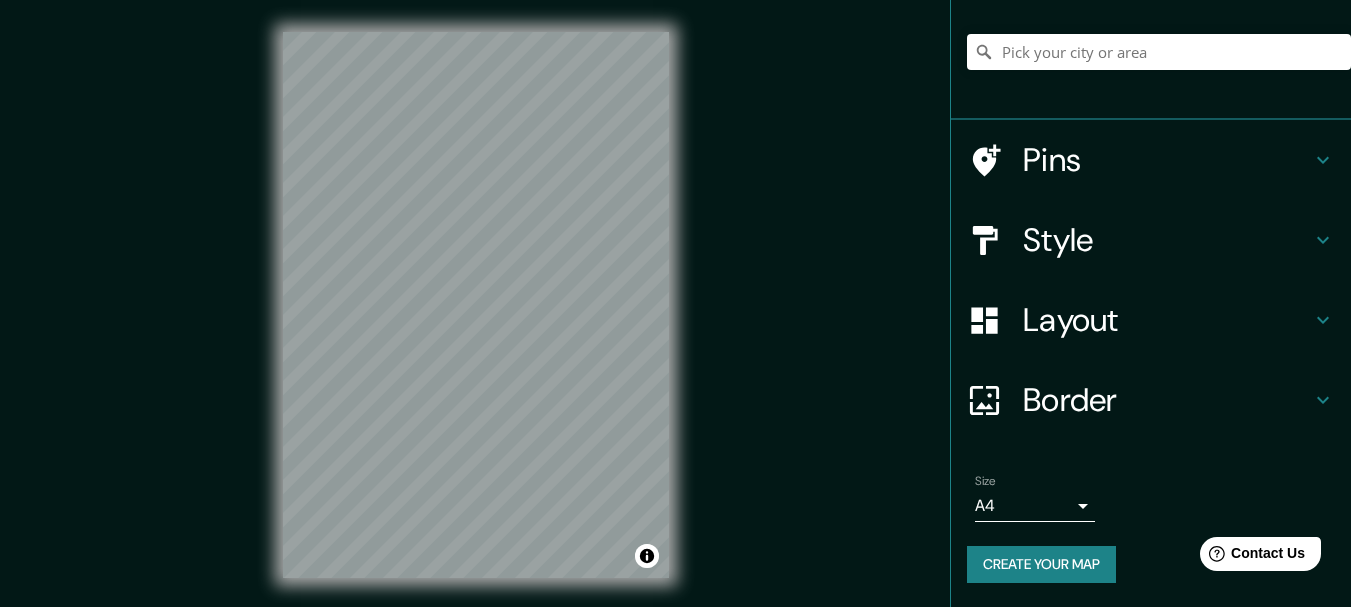 click on "Create your map" at bounding box center (1041, 564) 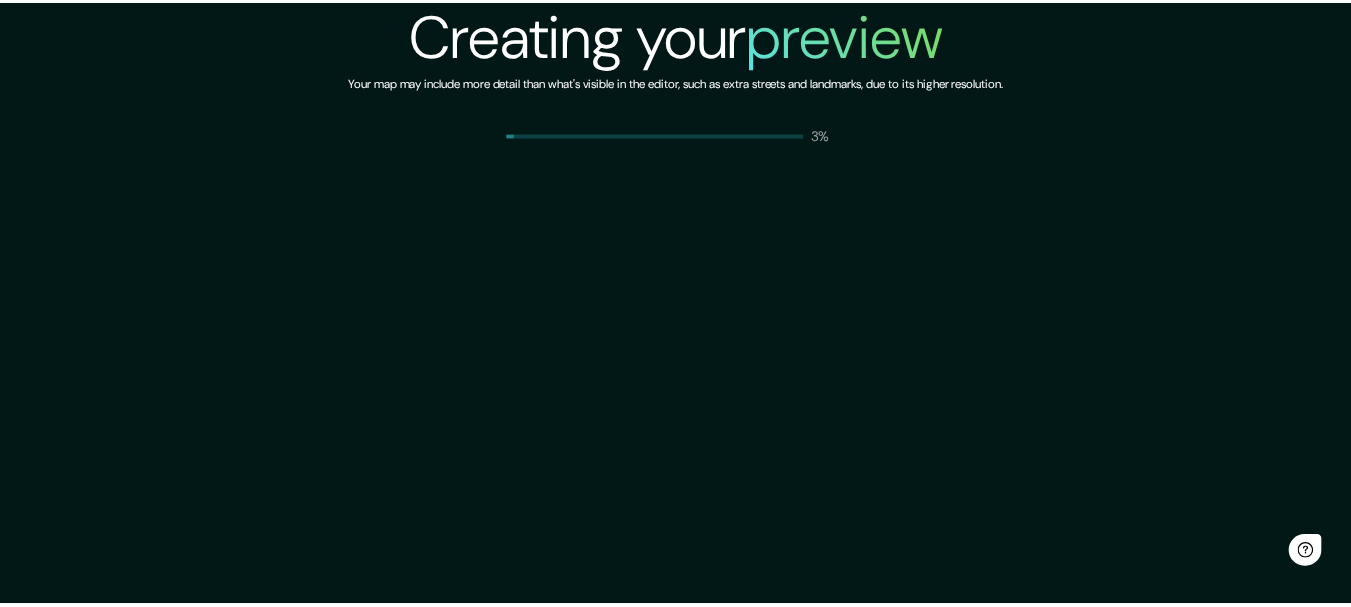 scroll, scrollTop: 0, scrollLeft: 0, axis: both 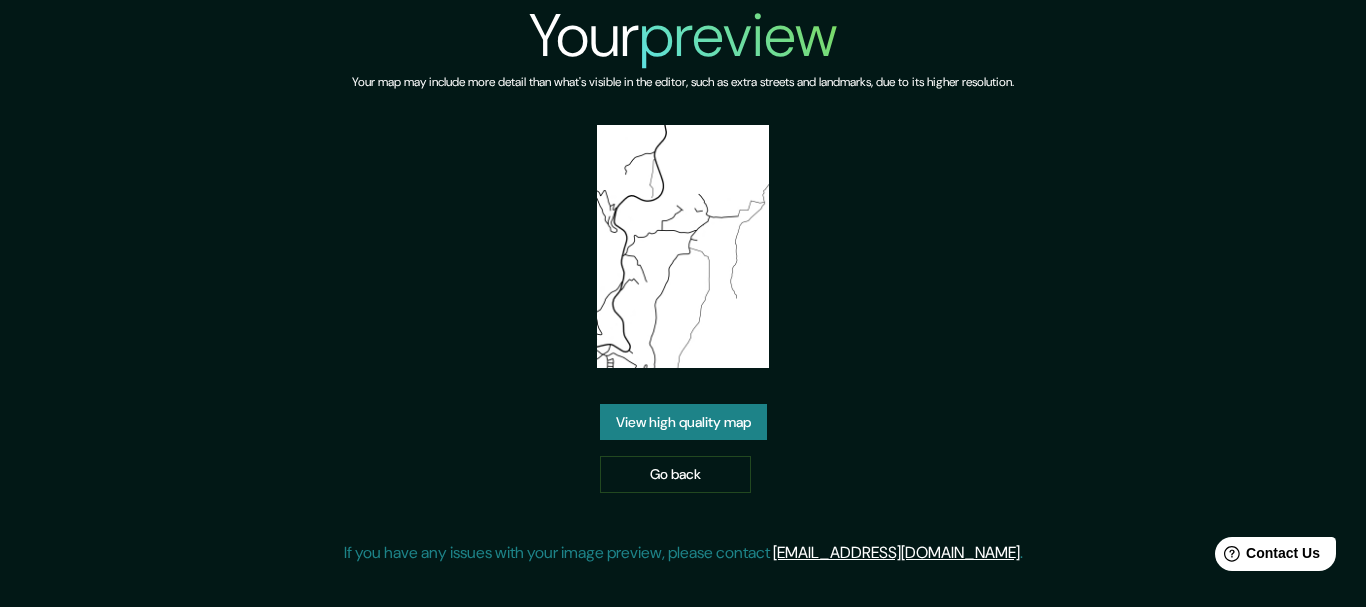 click on "View high quality map" at bounding box center [683, 422] 